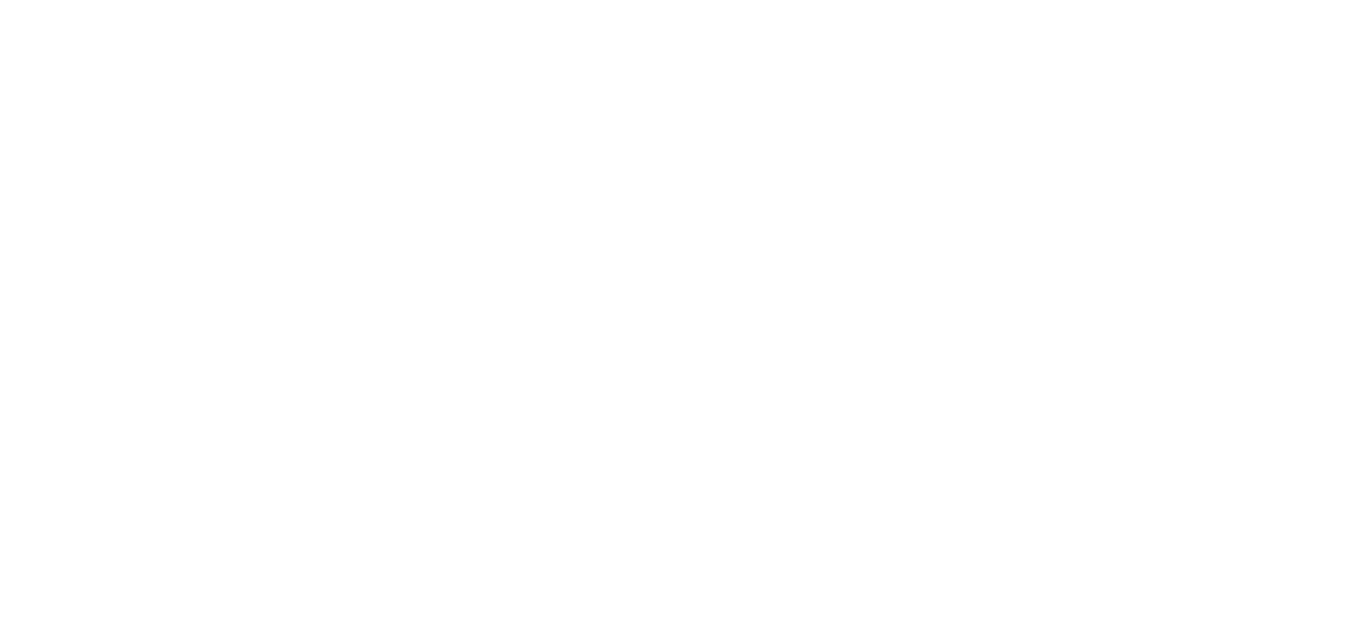 scroll, scrollTop: 0, scrollLeft: 0, axis: both 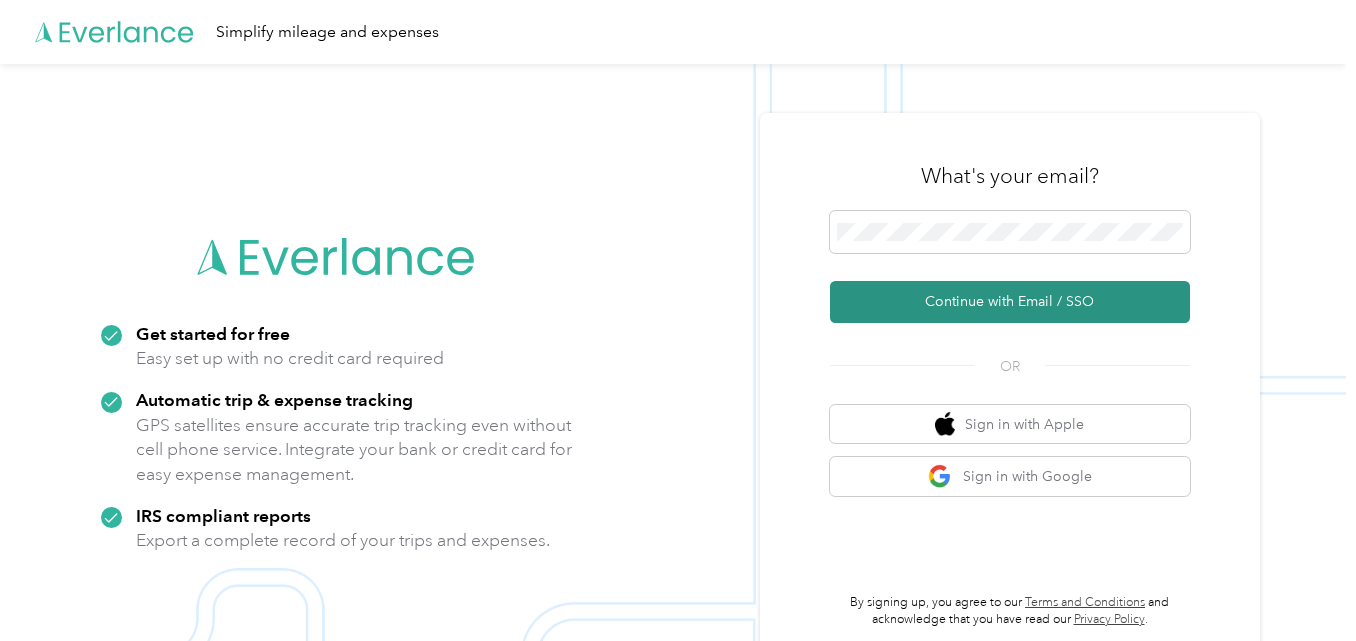 click on "Continue with Email / SSO" at bounding box center (1010, 302) 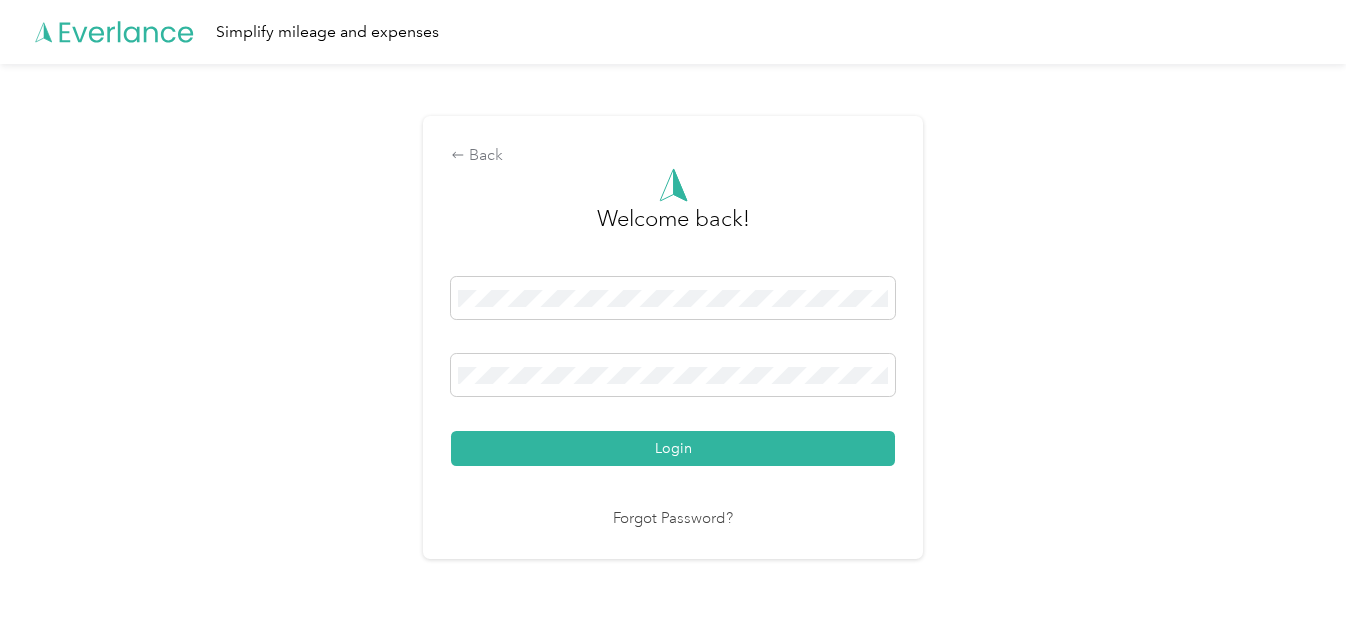 click on "Login" at bounding box center (673, 448) 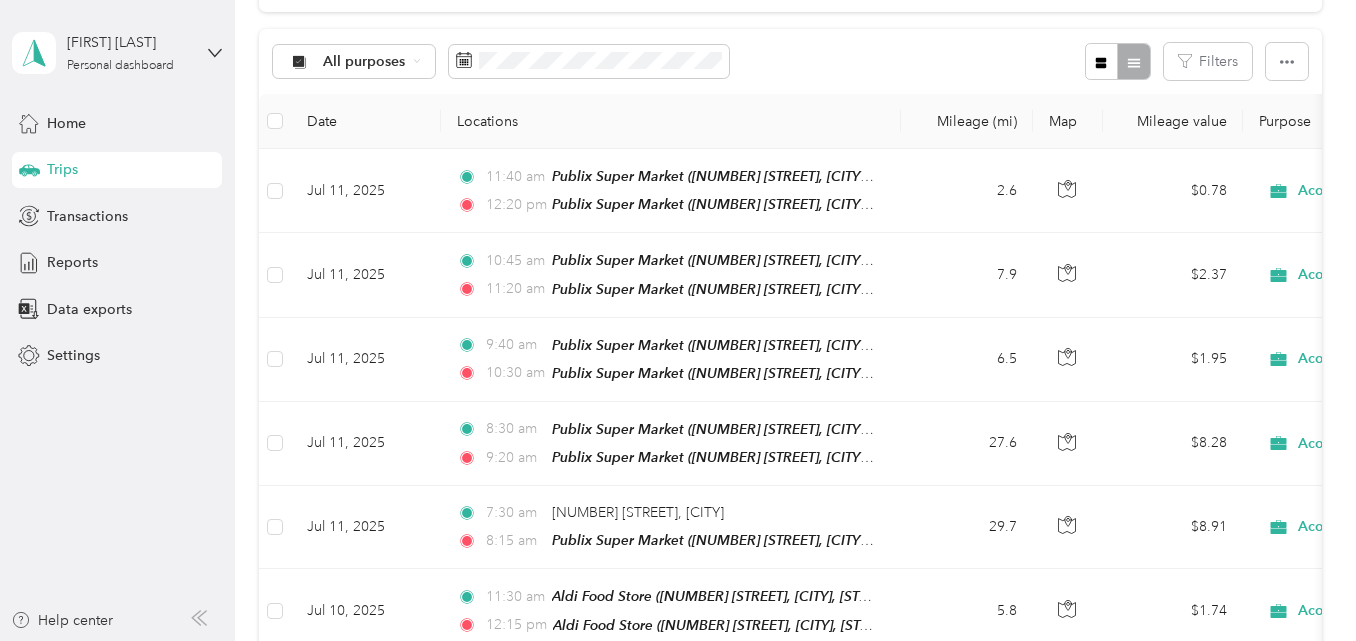 scroll, scrollTop: 0, scrollLeft: 0, axis: both 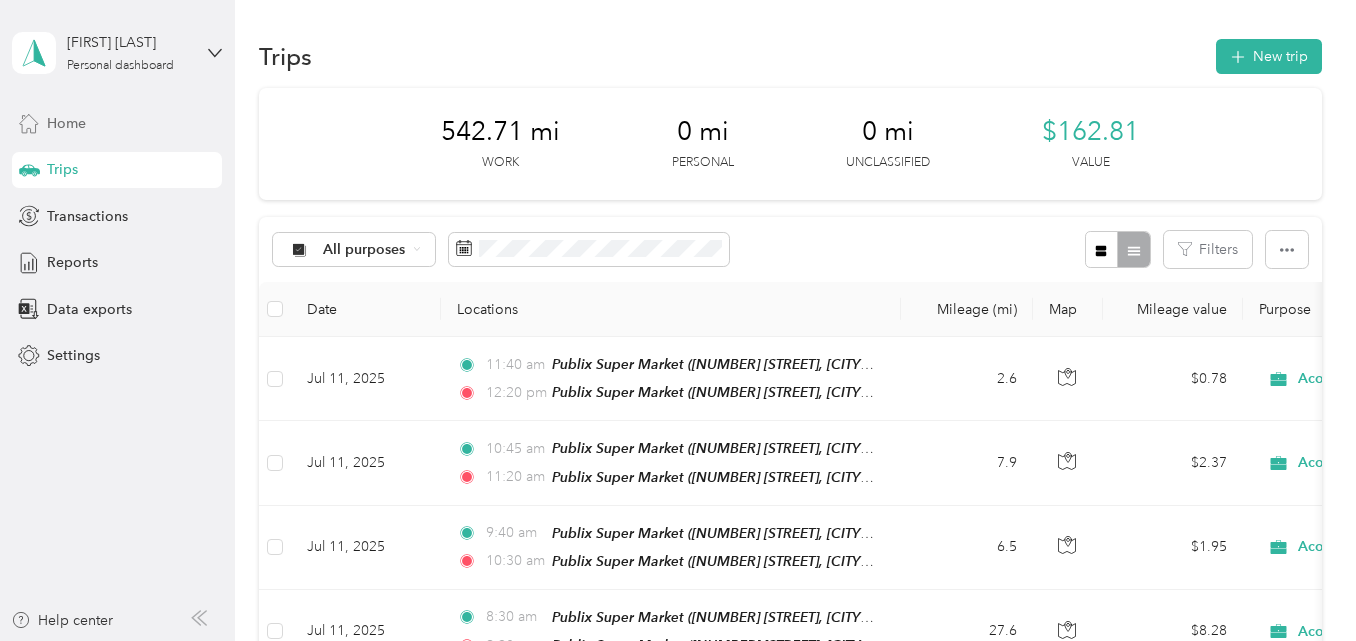 click on "Home" at bounding box center (66, 123) 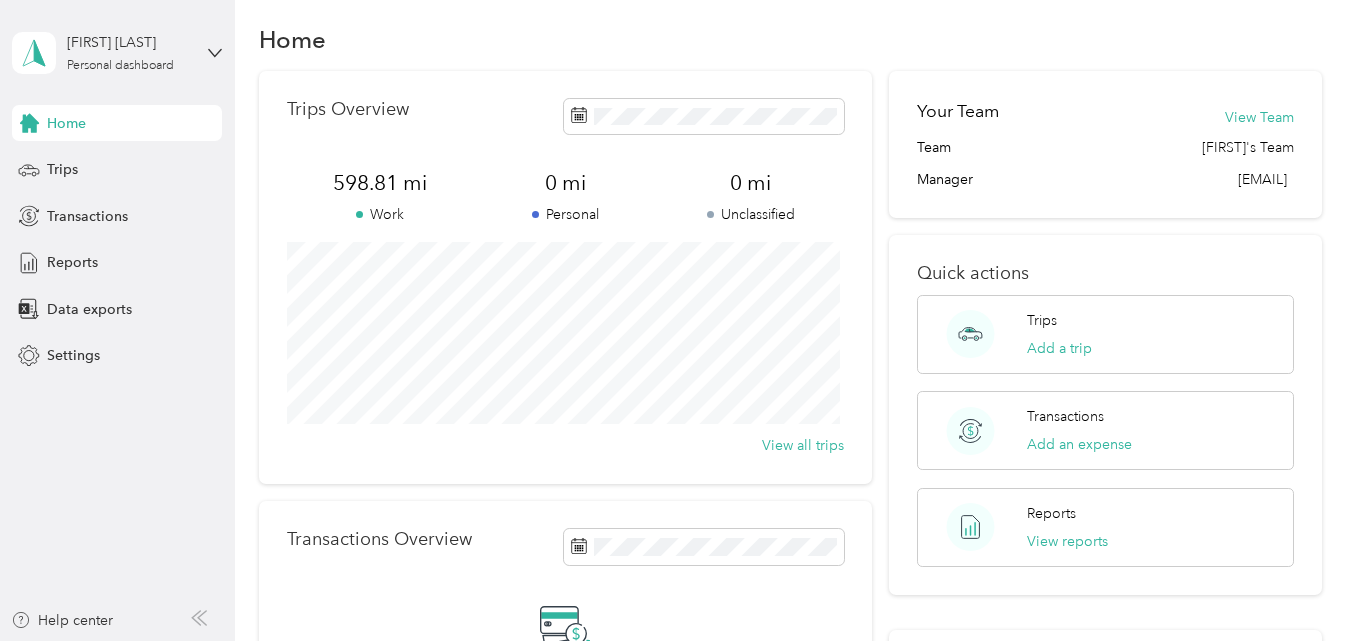 scroll, scrollTop: 0, scrollLeft: 0, axis: both 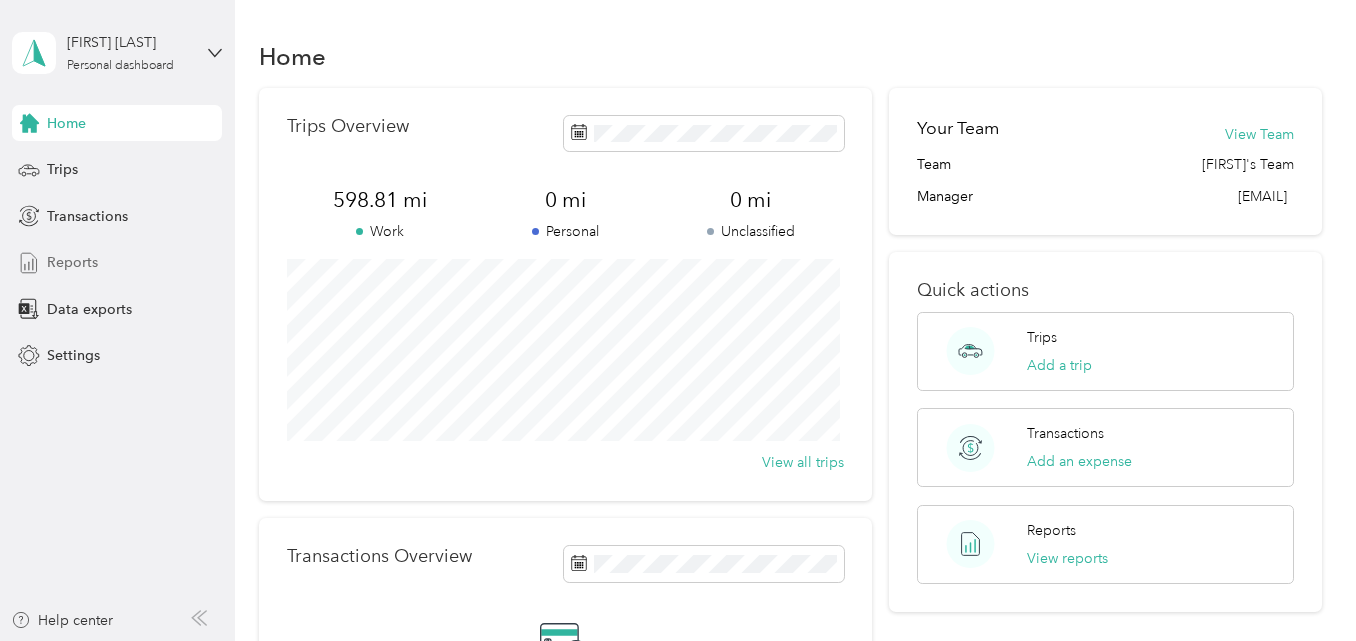 click on "Reports" at bounding box center (72, 262) 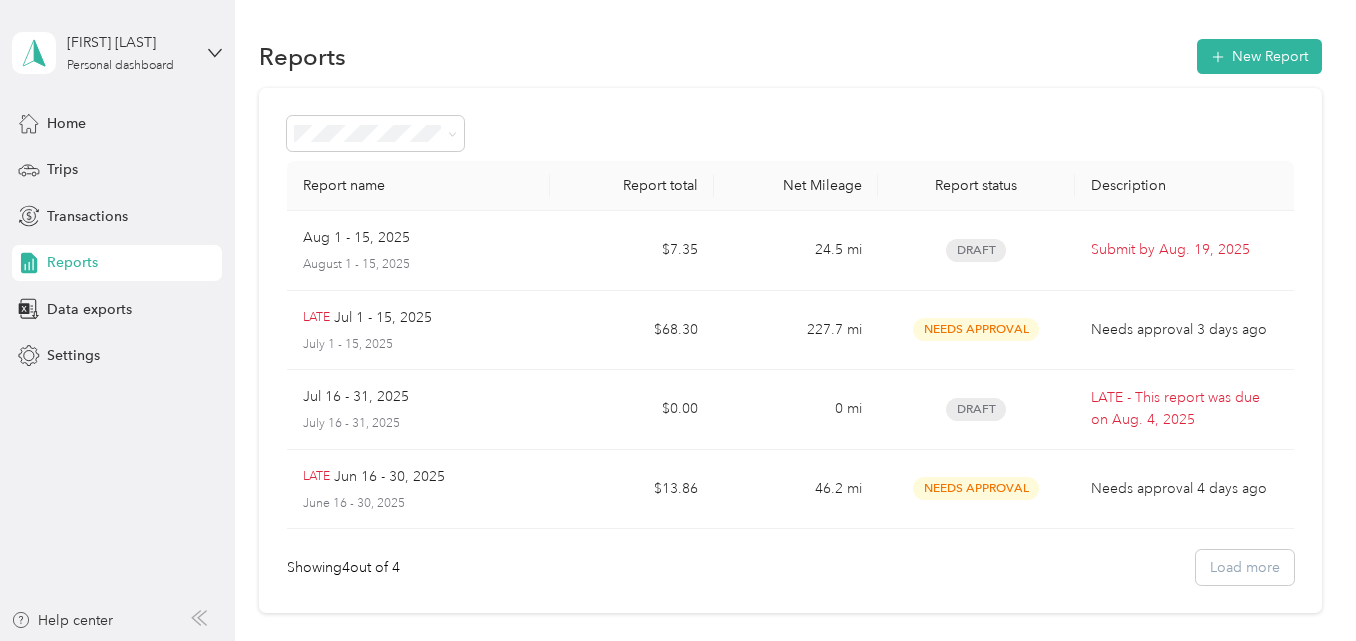 click on "0 mi" at bounding box center [796, 410] 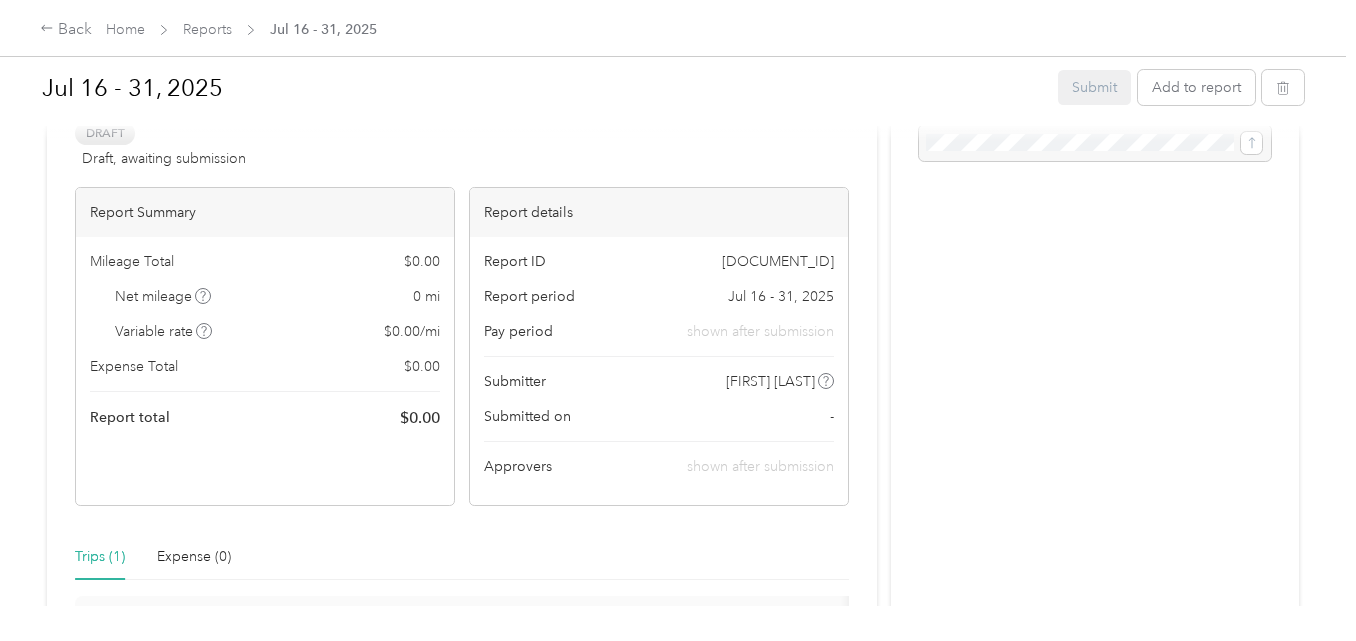 scroll, scrollTop: 0, scrollLeft: 0, axis: both 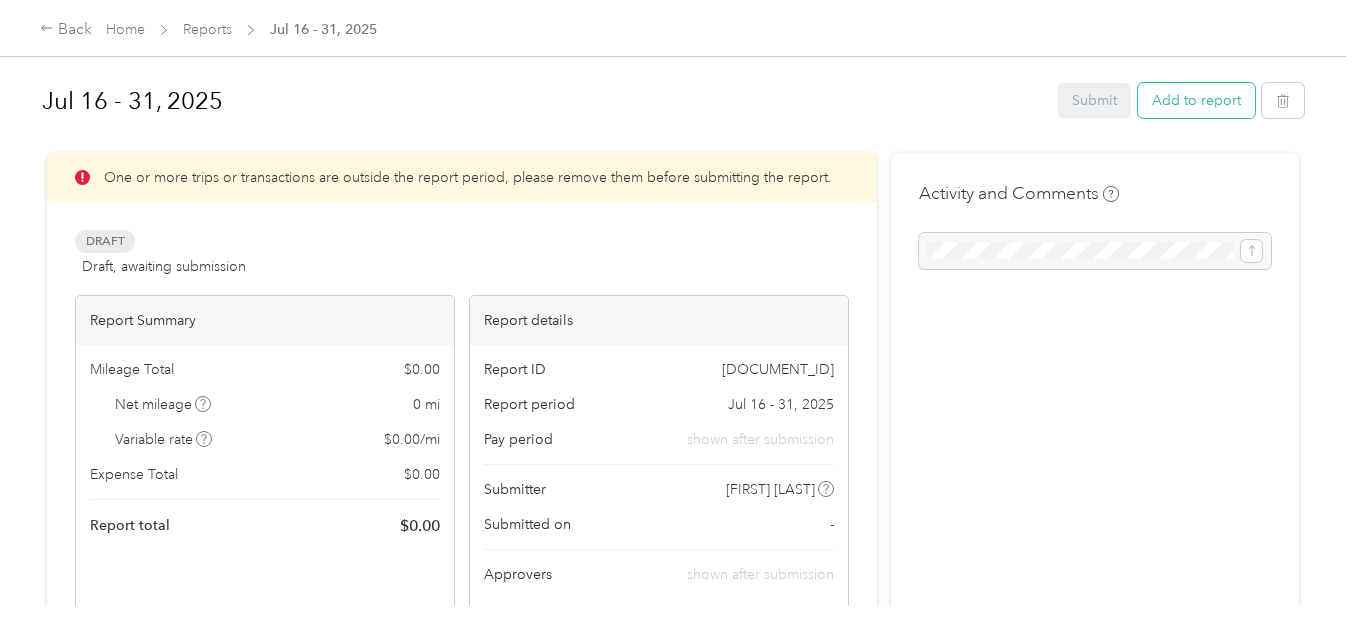 click on "Add to report" at bounding box center (1196, 100) 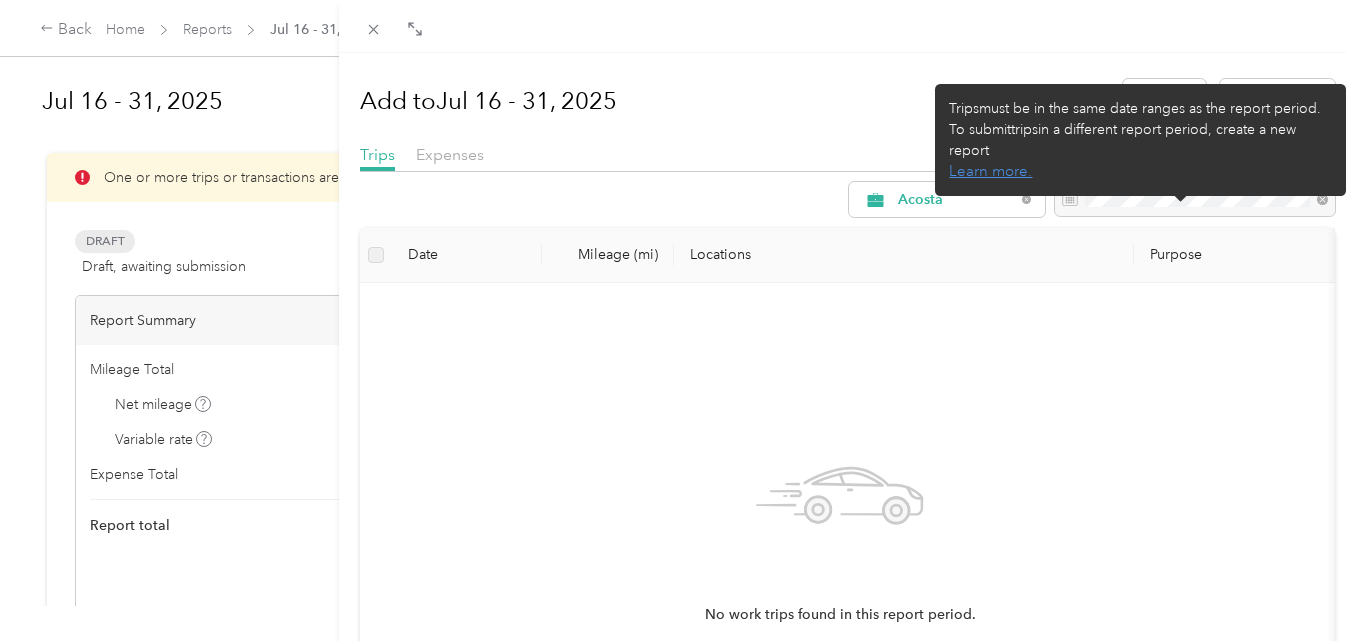 click at bounding box center (1195, 200) 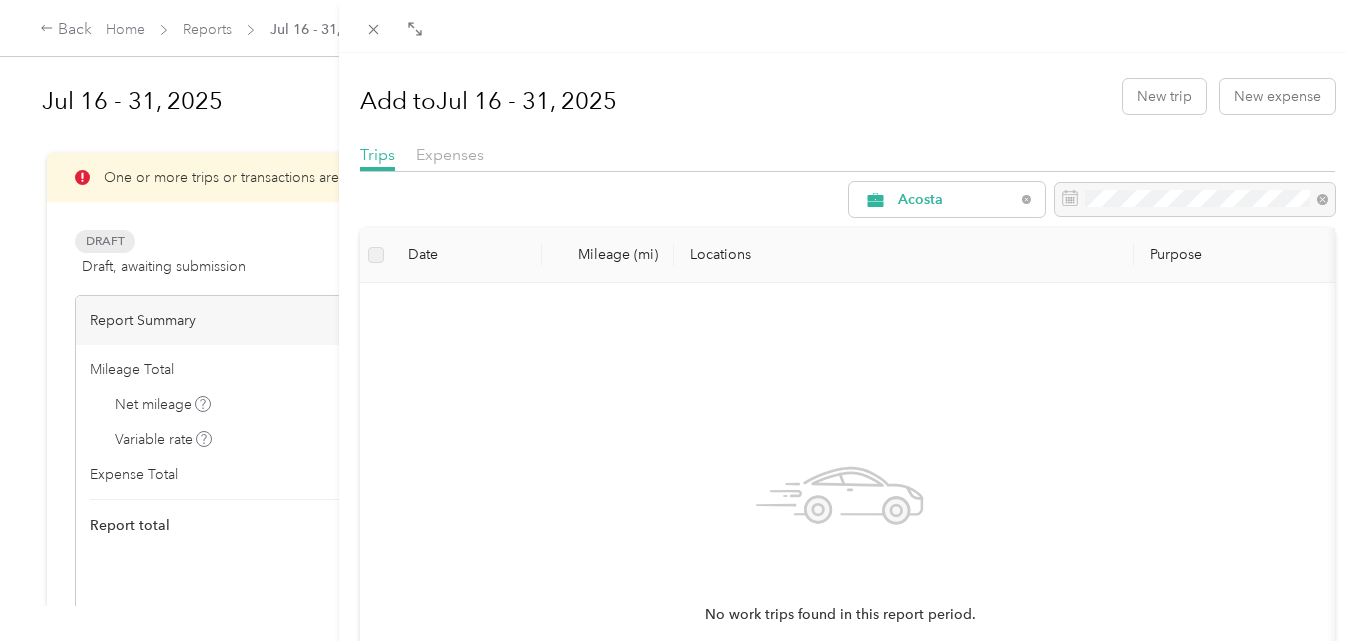 click on "Add to [DATE] - [DATE] New trip New expense Trips Expenses Acosta Date Mileage (mi) Locations Purpose           No work trips found in this report period." at bounding box center [678, 320] 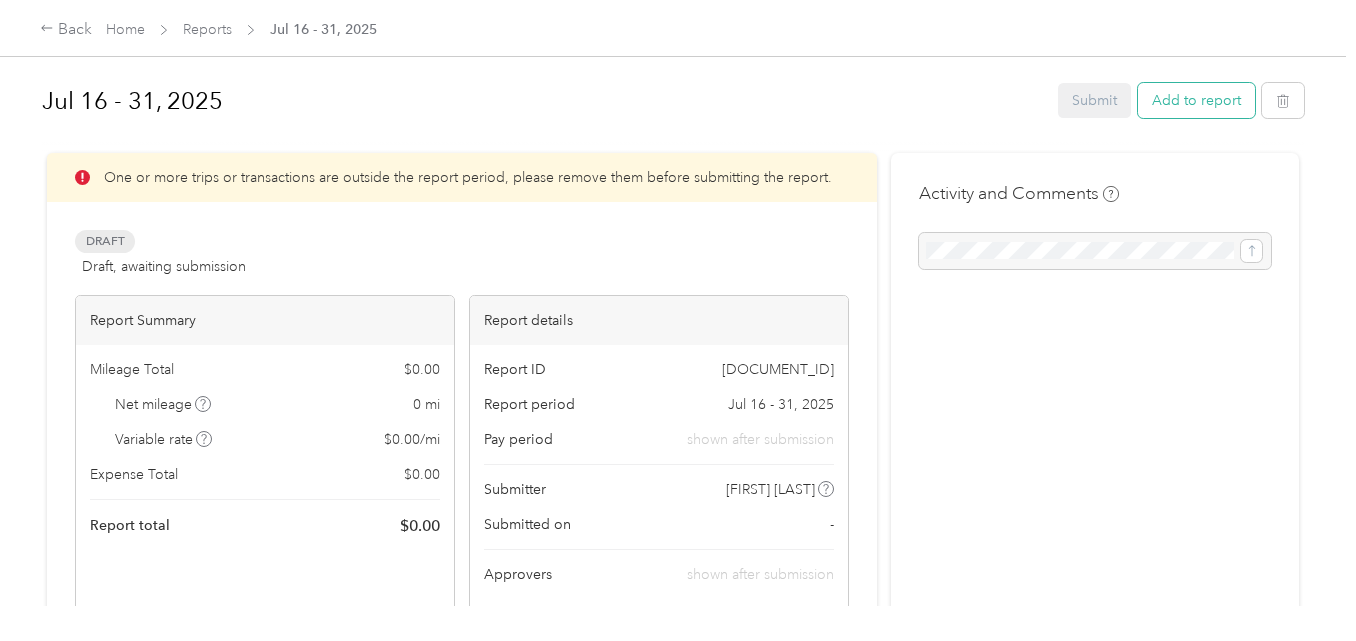 click on "Add to report" at bounding box center (1196, 100) 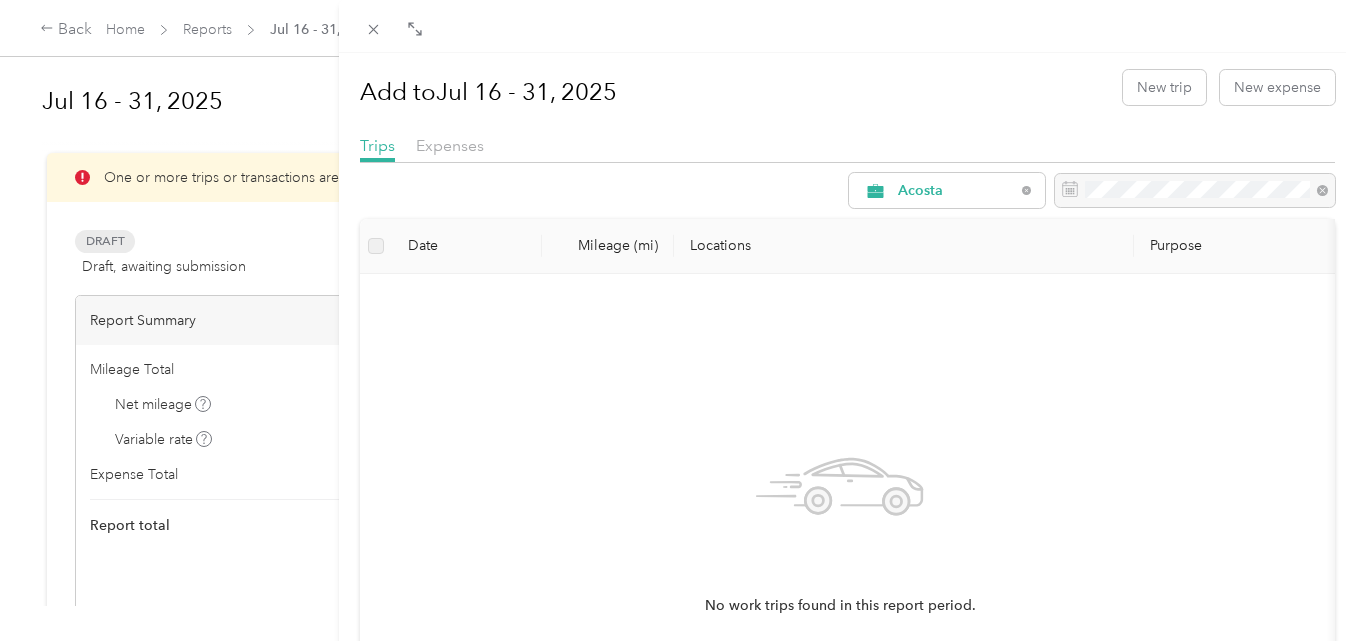 scroll, scrollTop: 0, scrollLeft: 0, axis: both 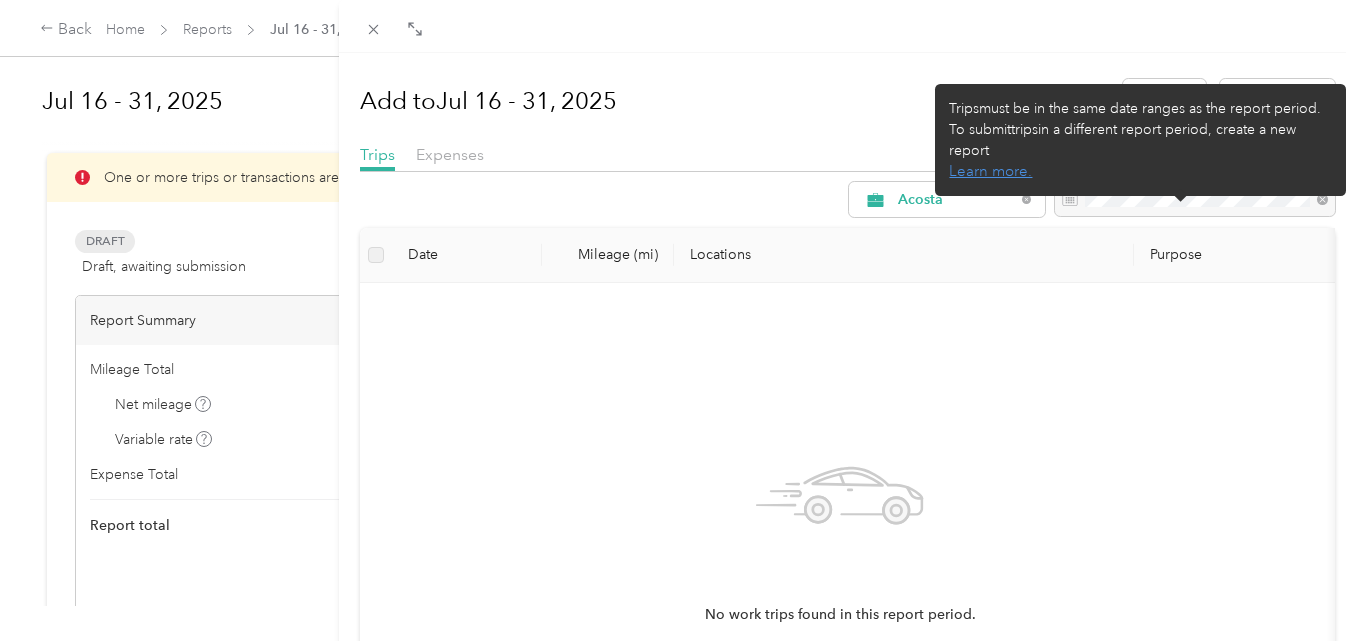 click at bounding box center [1195, 200] 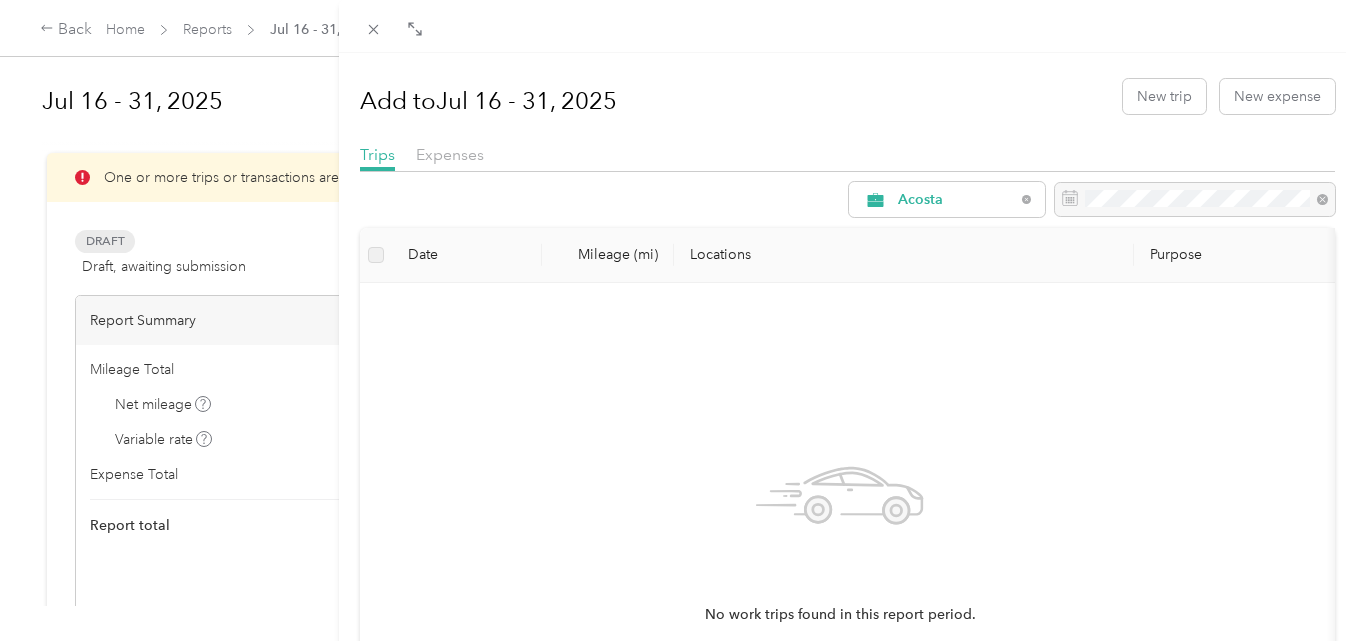 click on "Date" at bounding box center [467, 255] 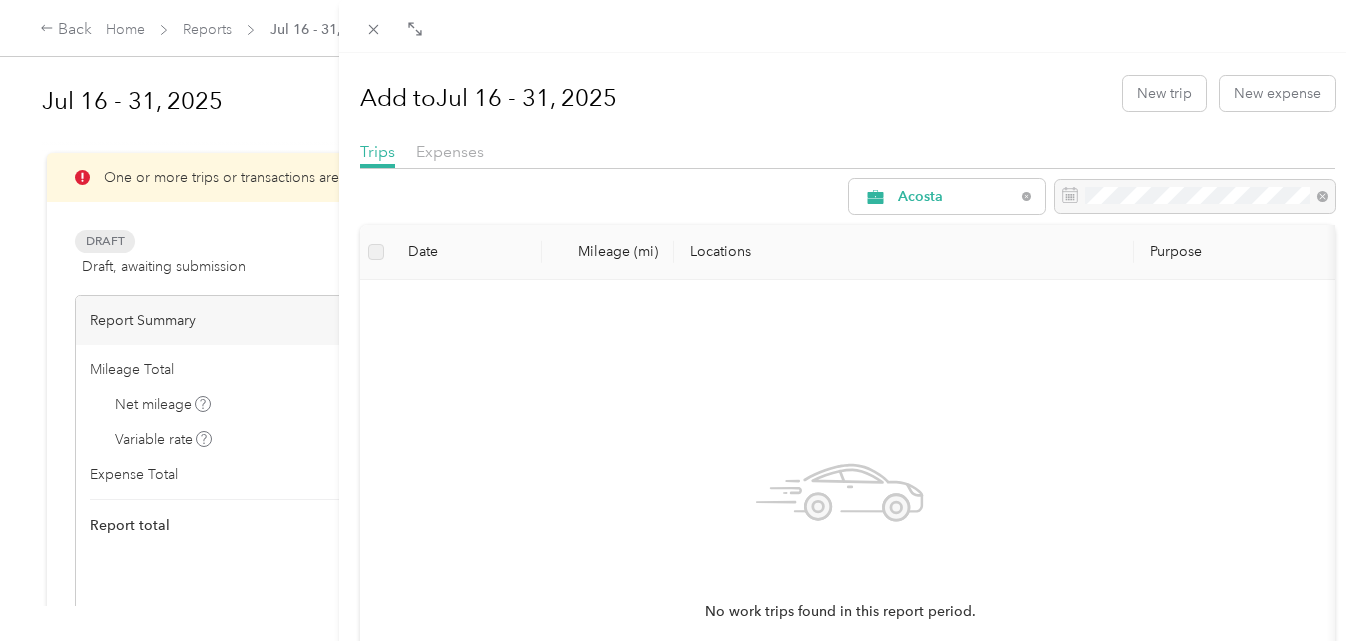 scroll, scrollTop: 0, scrollLeft: 0, axis: both 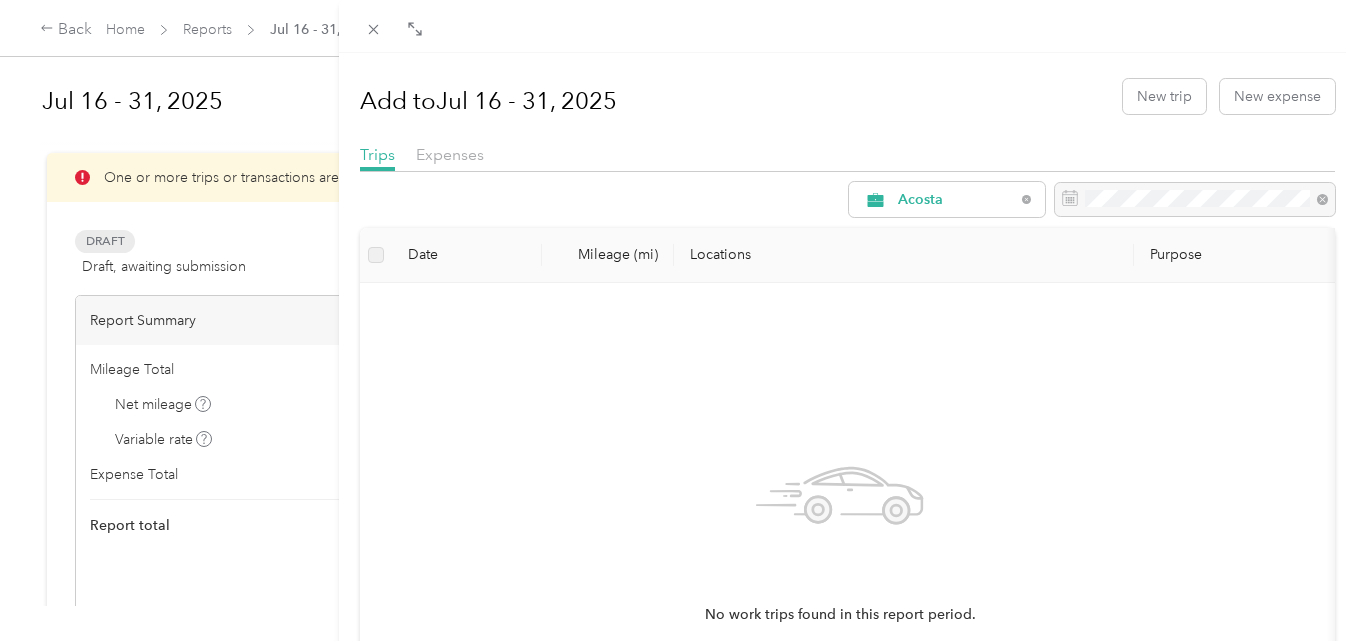click on "Add to [DATE] - [DATE] New trip New expense Trips Expenses Acosta Date Mileage (mi) Locations Purpose           No work trips found in this report period." at bounding box center (847, 373) 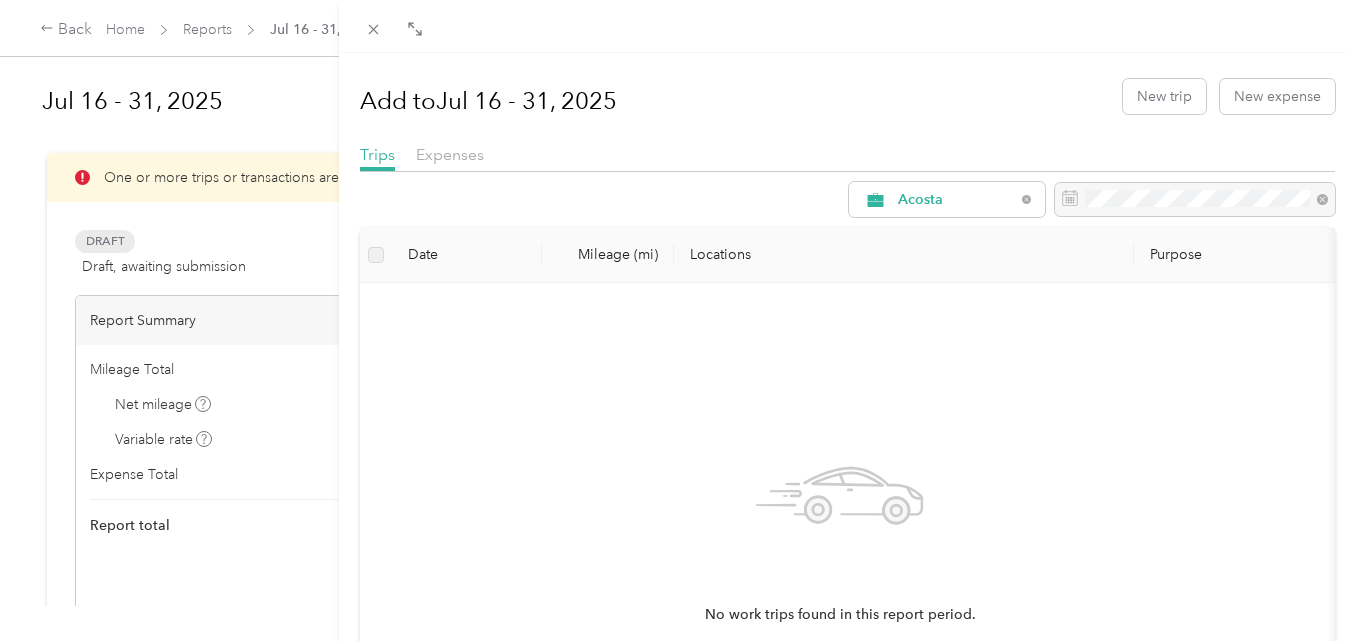 click on "Add to [DATE] - [DATE] New trip New expense Trips Expenses Acosta Date Mileage (mi) Locations Purpose           No work trips found in this report period." at bounding box center [678, 320] 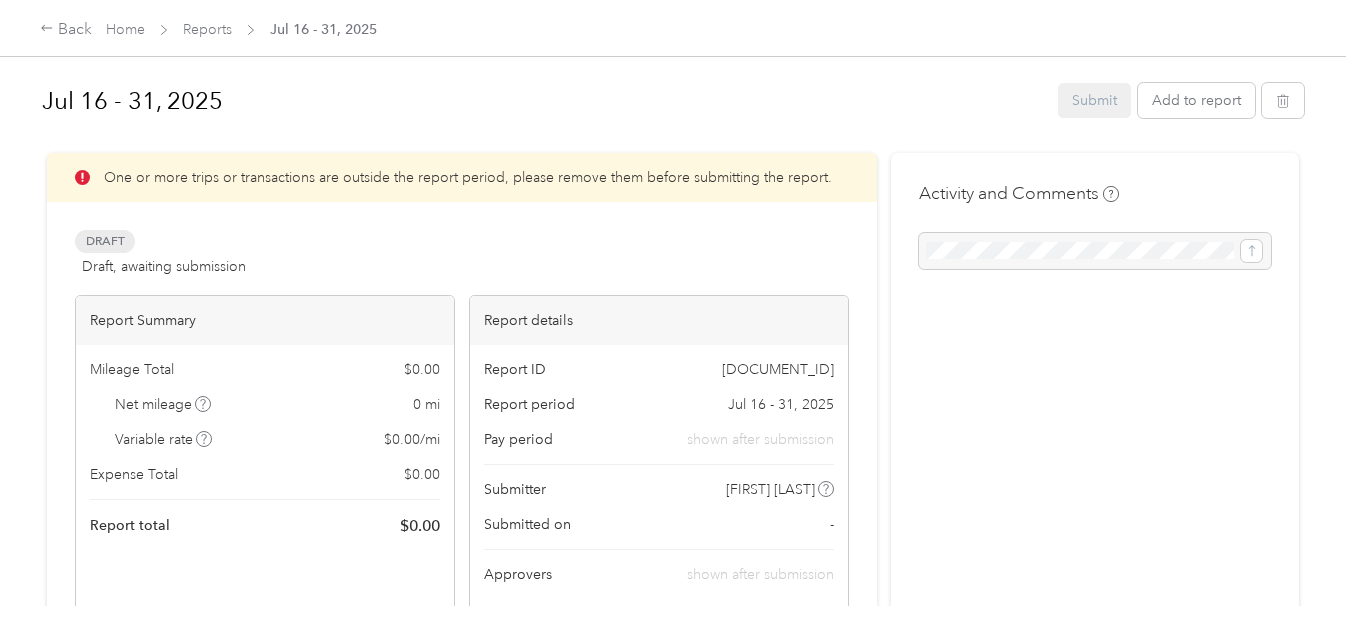 click at bounding box center (678, 320) 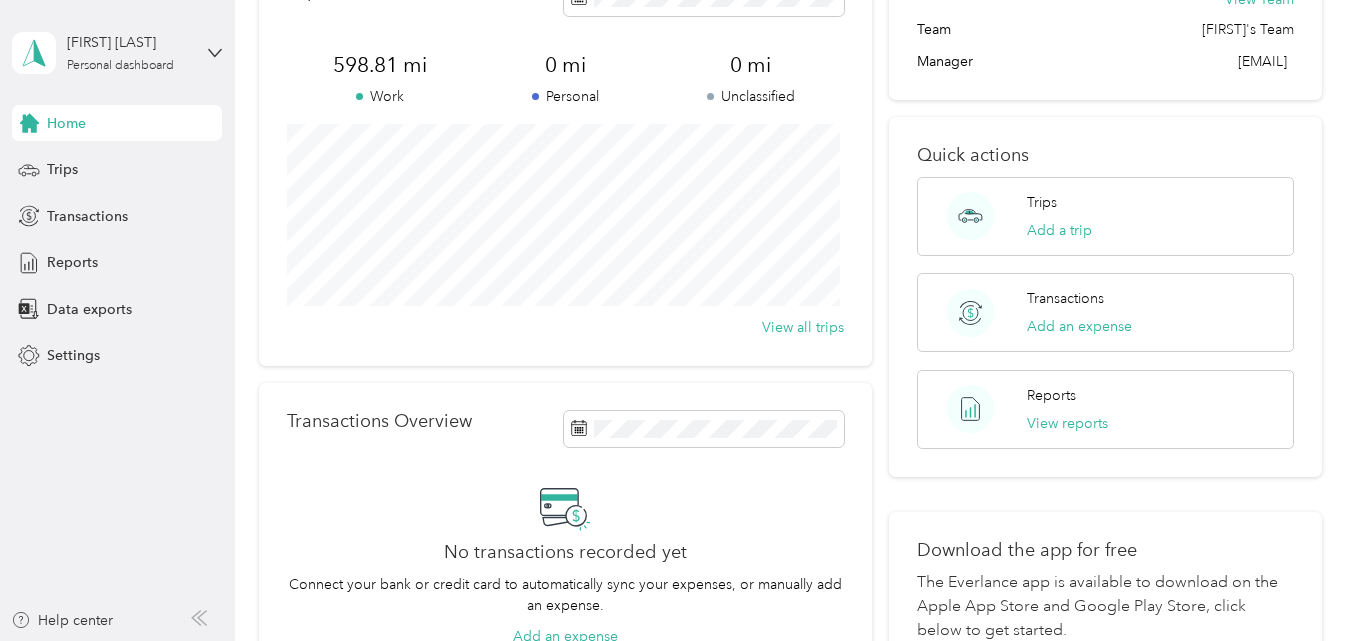 scroll, scrollTop: 100, scrollLeft: 0, axis: vertical 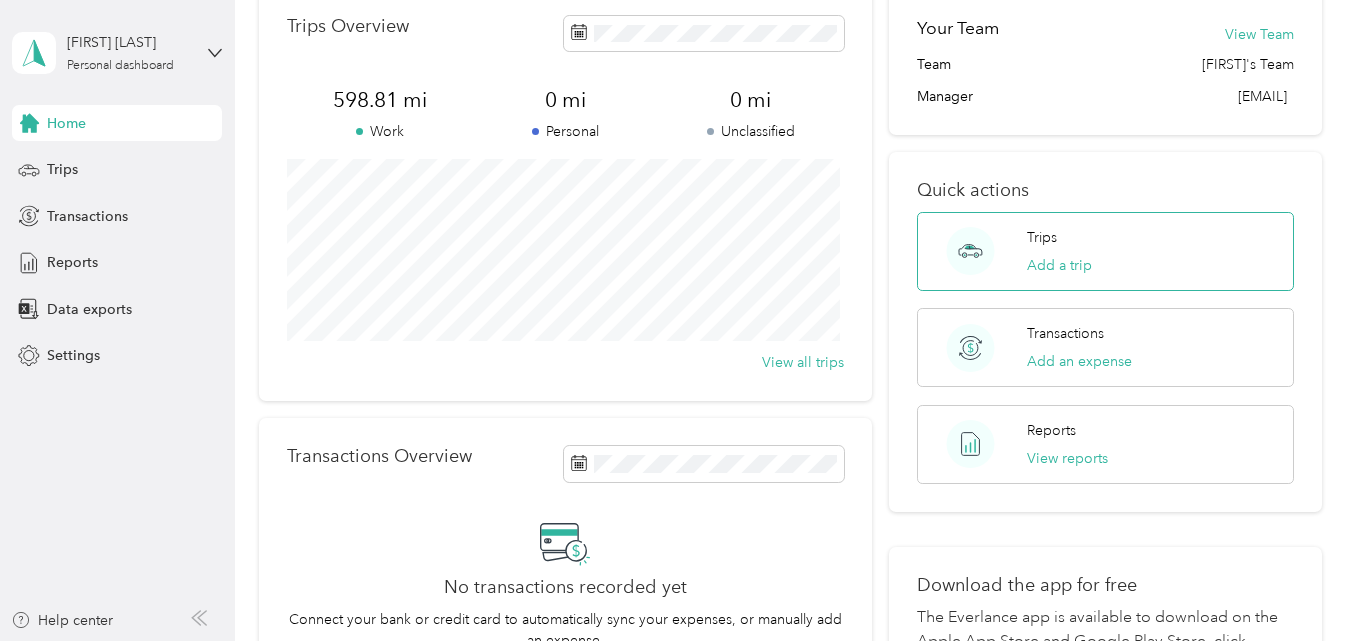 click on "Trips Add a trip" at bounding box center (1059, 251) 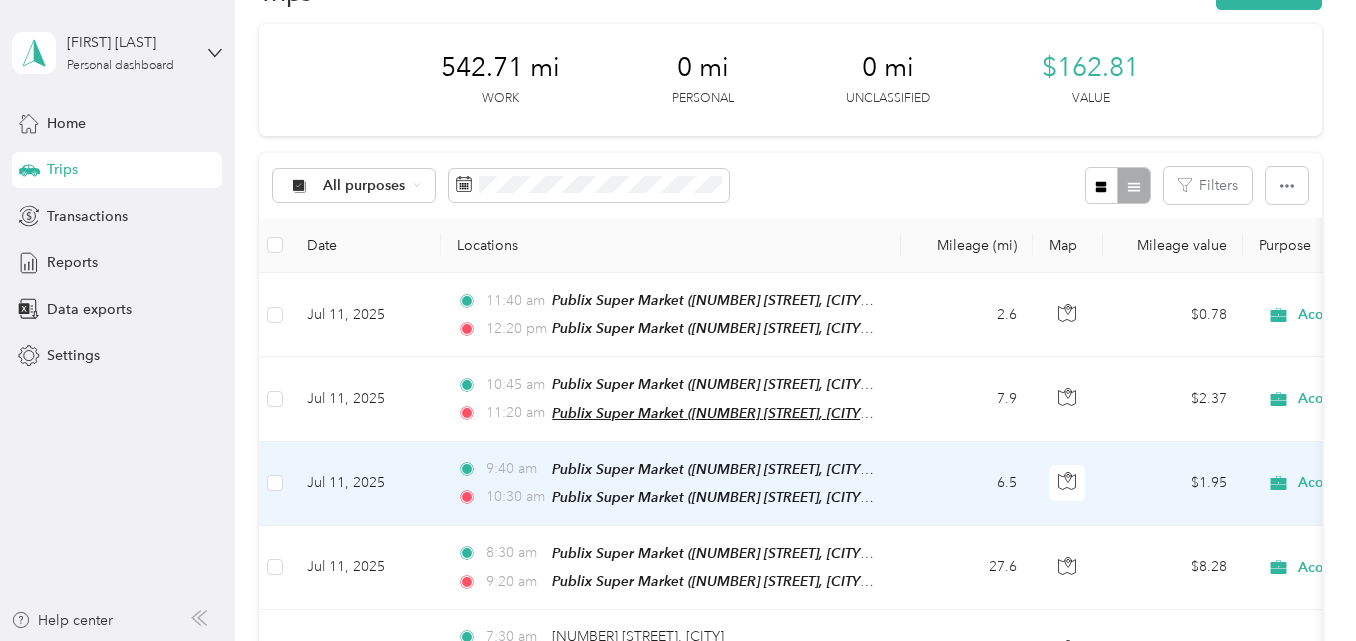 scroll, scrollTop: 0, scrollLeft: 0, axis: both 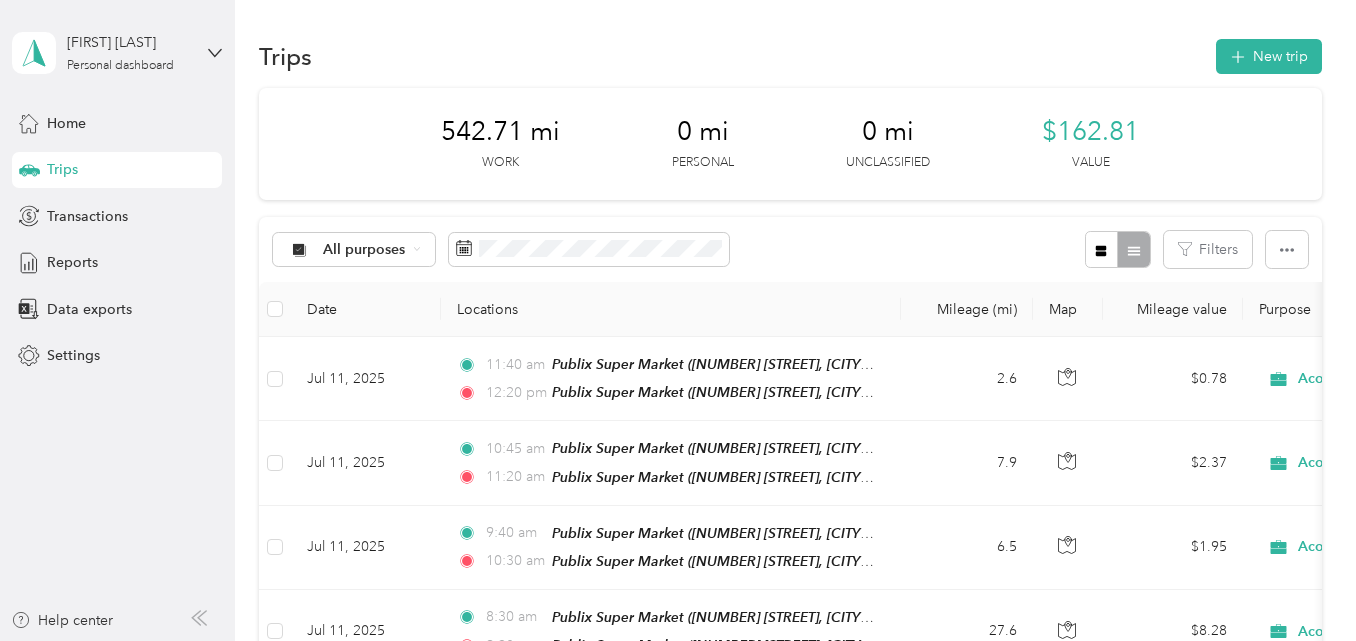 click on "All purposes Filters" at bounding box center [790, 249] 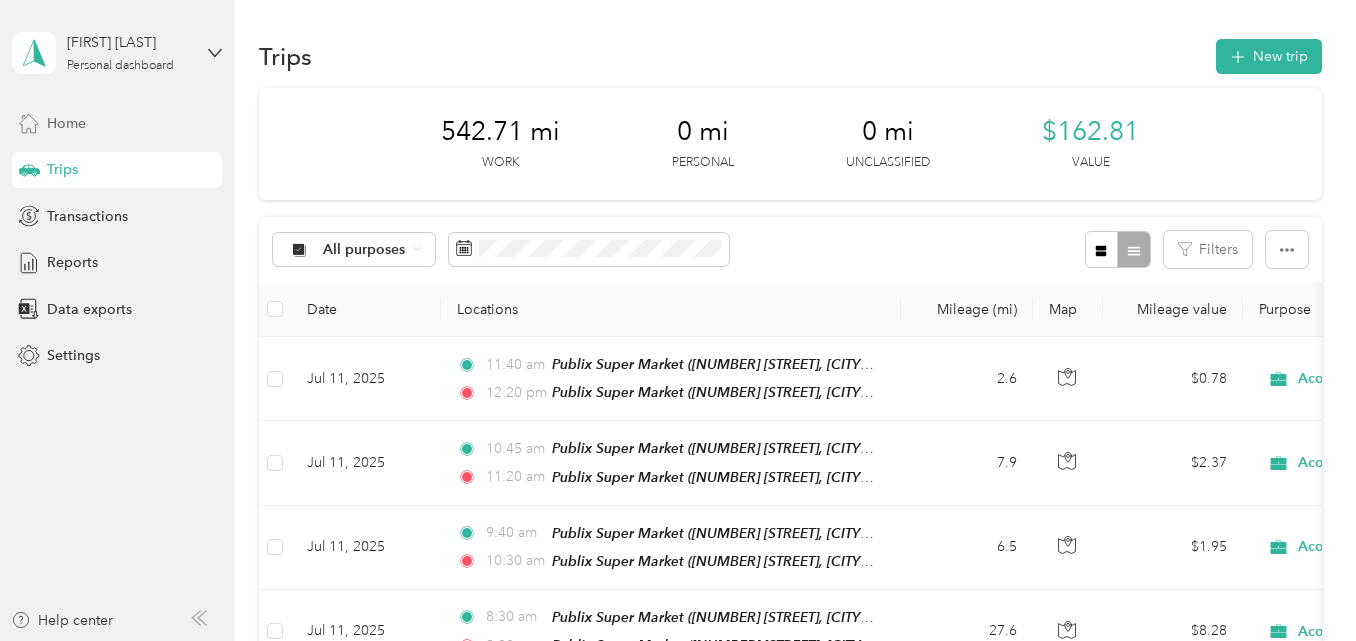 click on "Home" at bounding box center [66, 123] 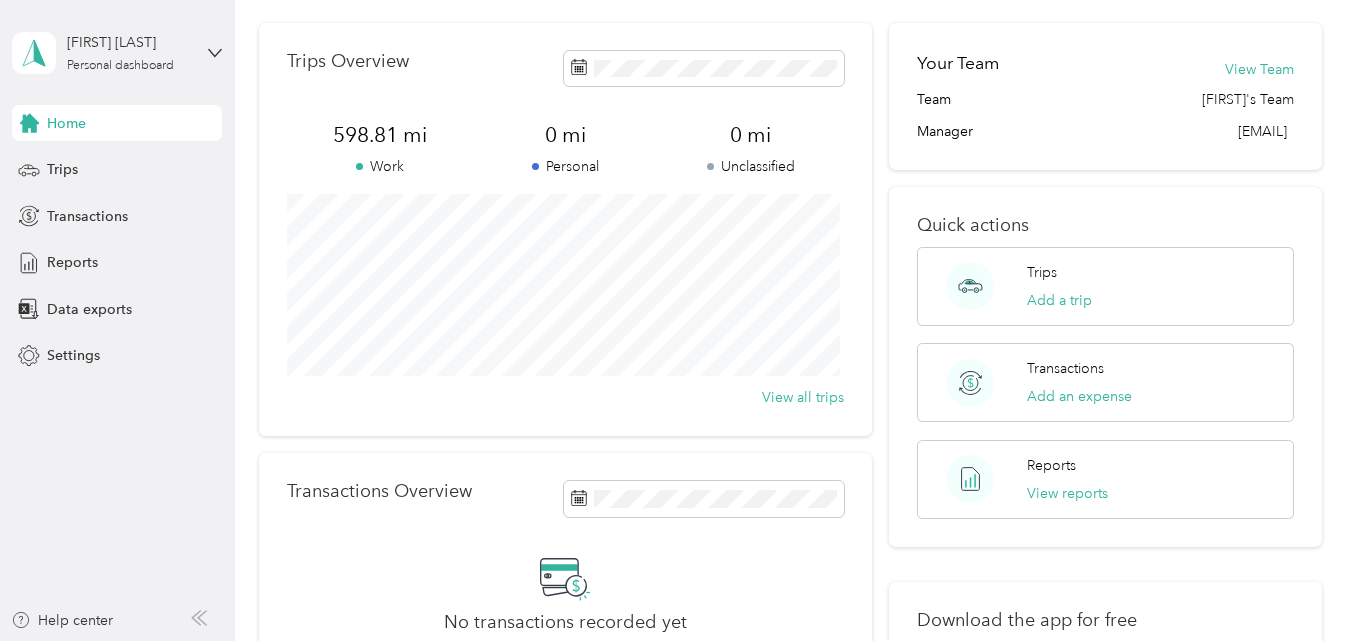 scroll, scrollTop: 100, scrollLeft: 0, axis: vertical 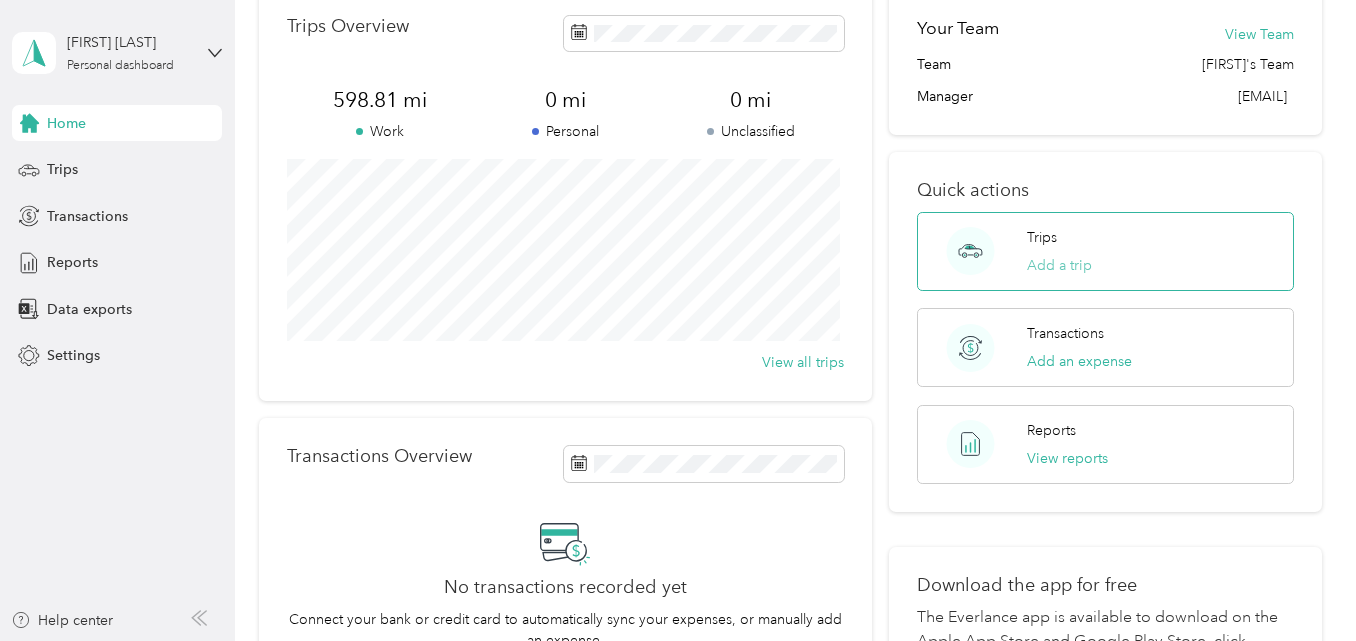 click on "Add a trip" at bounding box center (1059, 265) 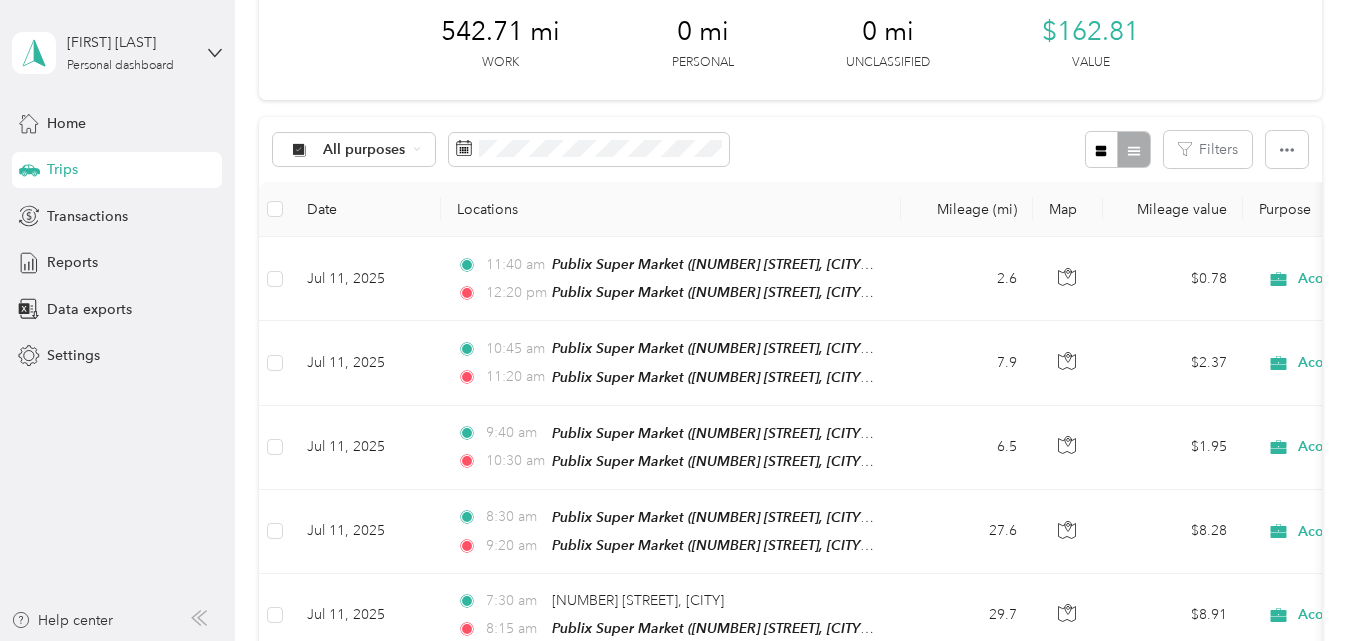 scroll, scrollTop: 0, scrollLeft: 0, axis: both 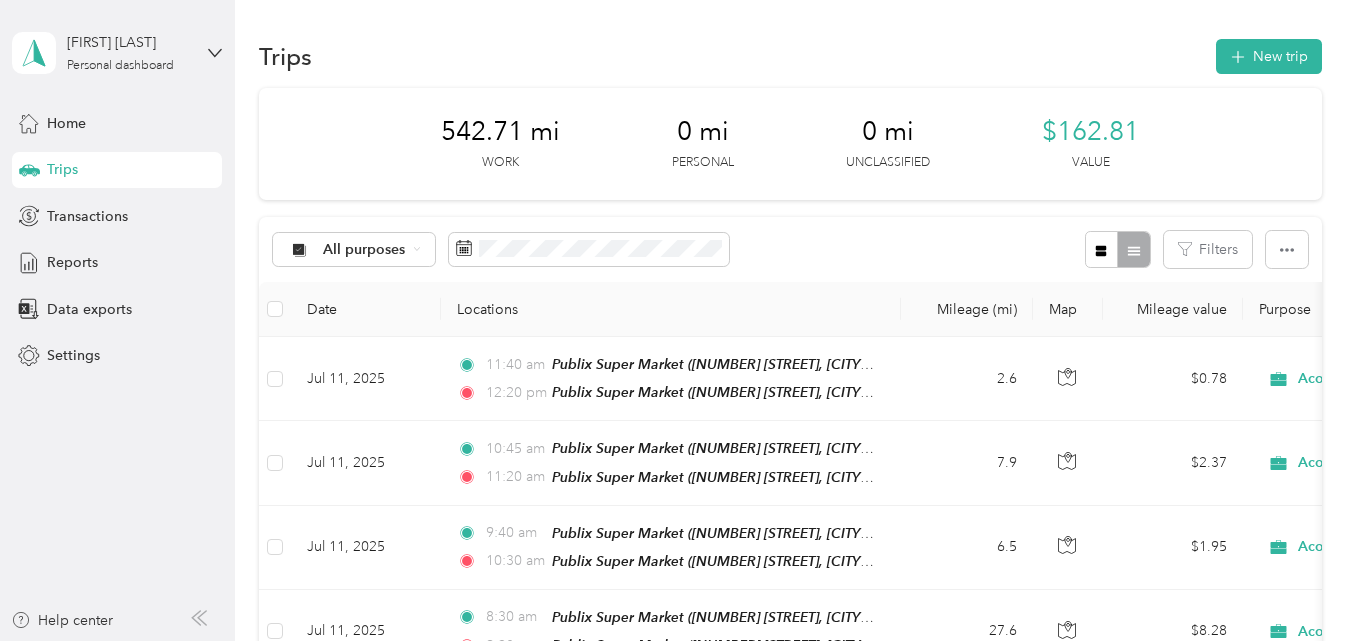 click on "Trips New trip" at bounding box center [790, 56] 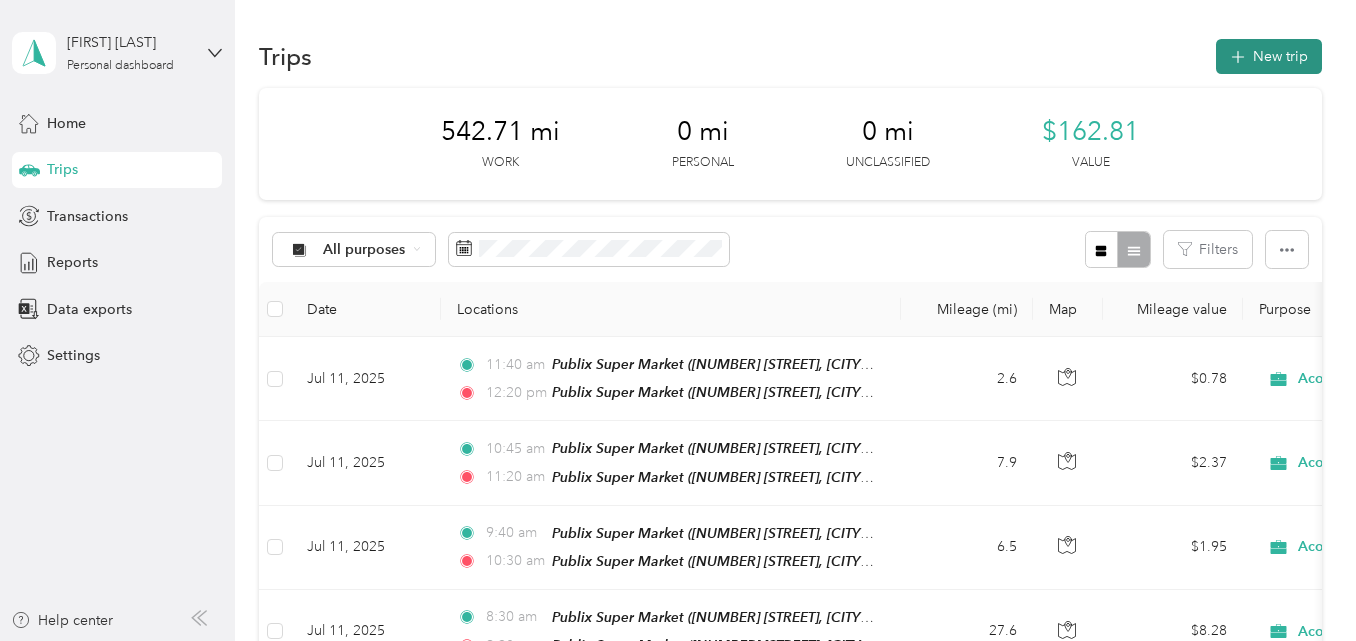 click on "New trip" at bounding box center [1269, 56] 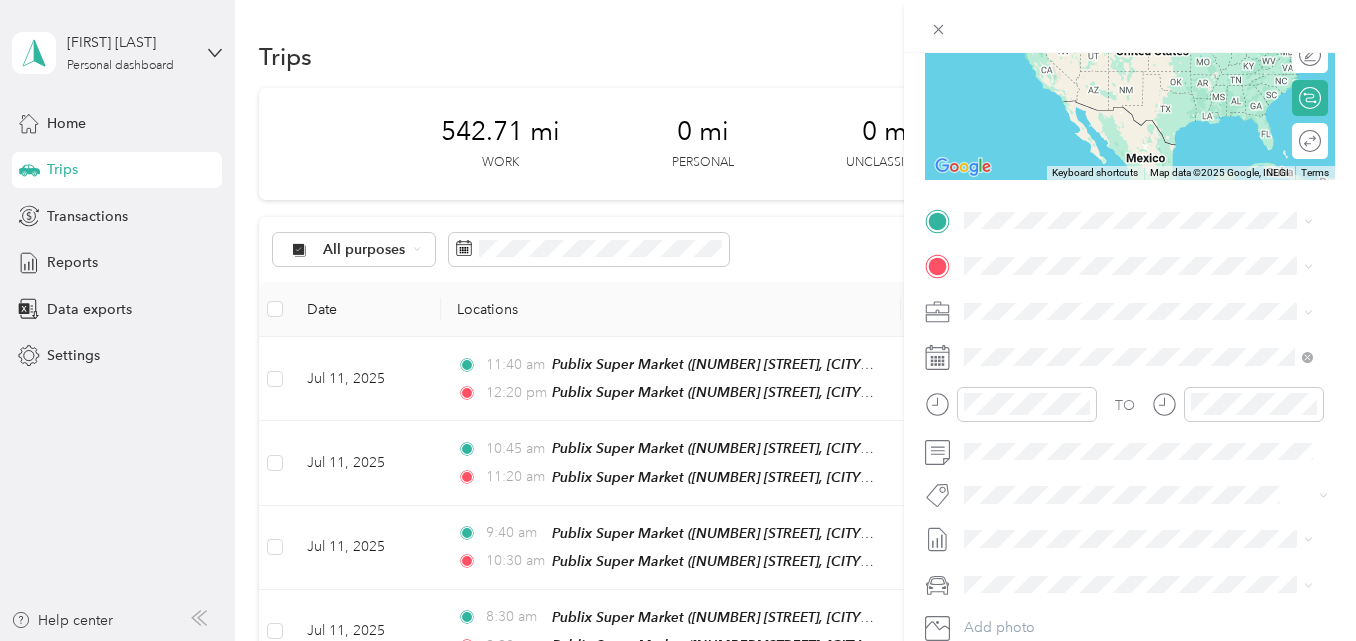 scroll, scrollTop: 300, scrollLeft: 0, axis: vertical 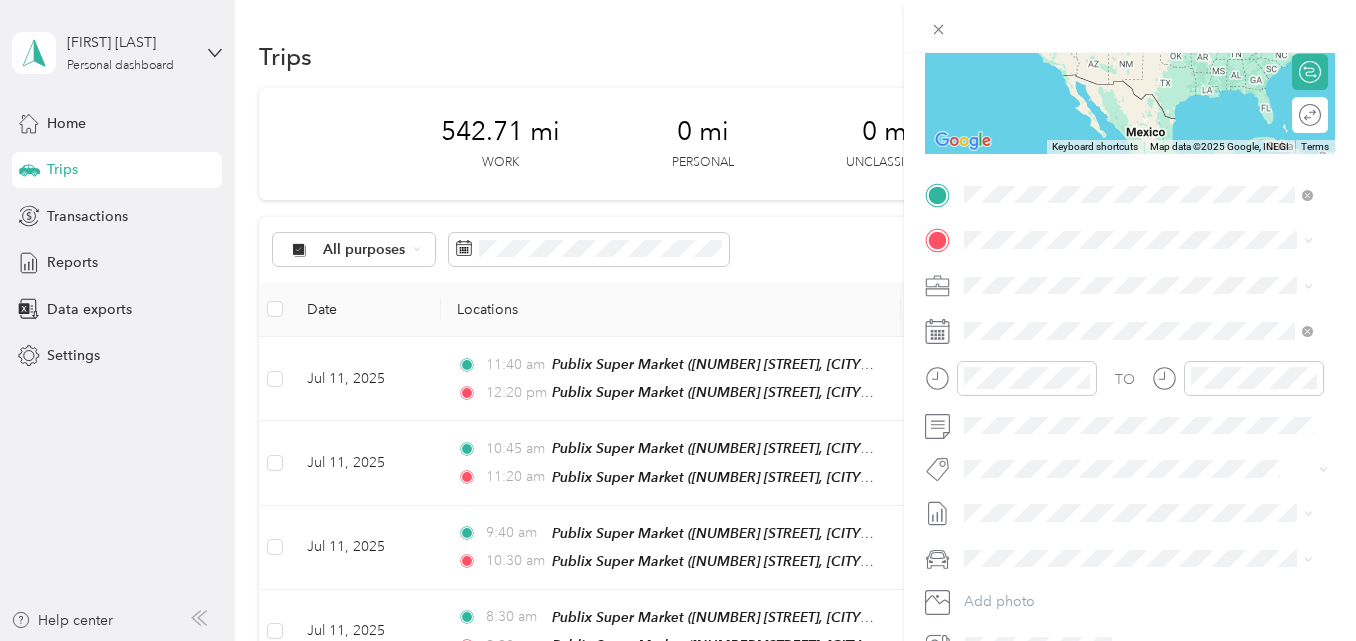 click on "[NUMBER] [STREET]
[CITY], [STATE] [POSTAL_CODE], [COUNTRY]" at bounding box center (1146, 275) 